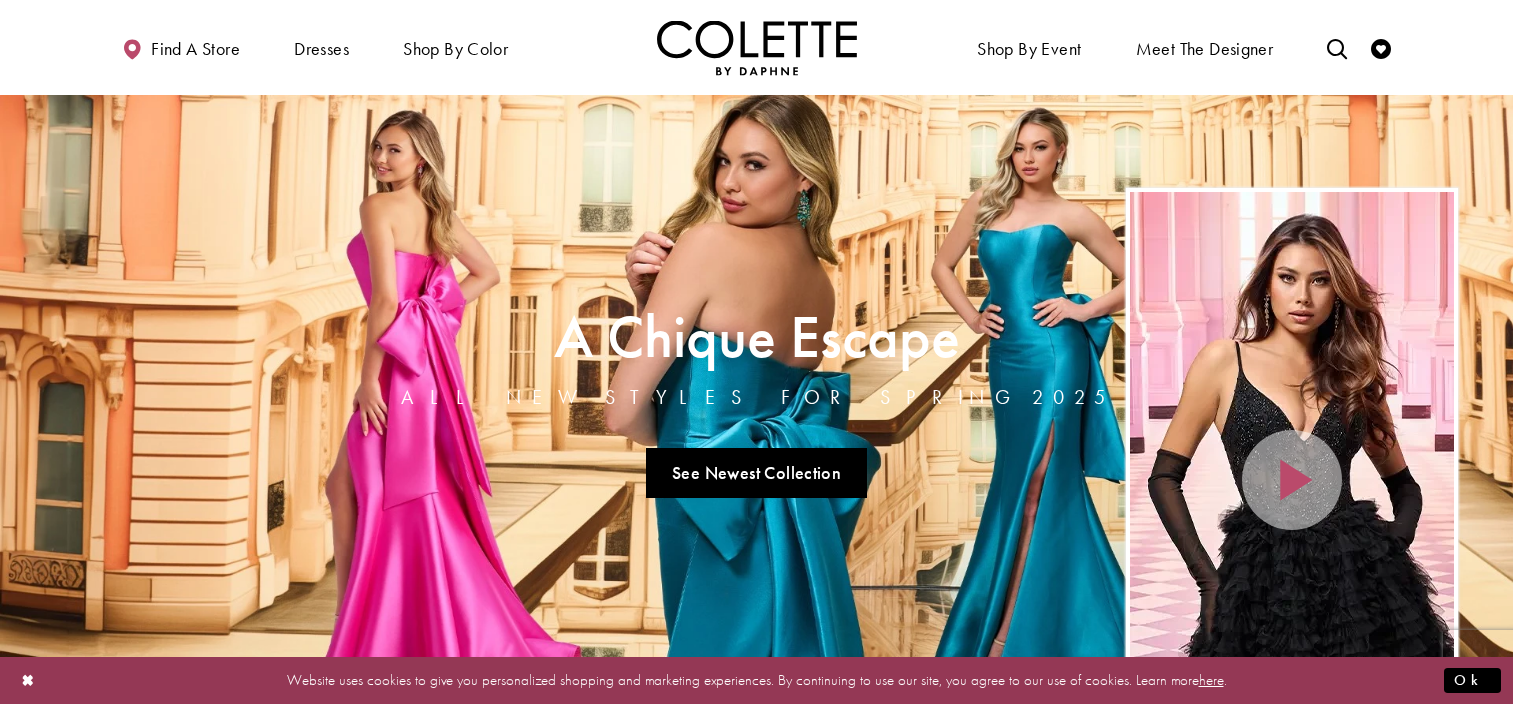 scroll, scrollTop: 0, scrollLeft: 0, axis: both 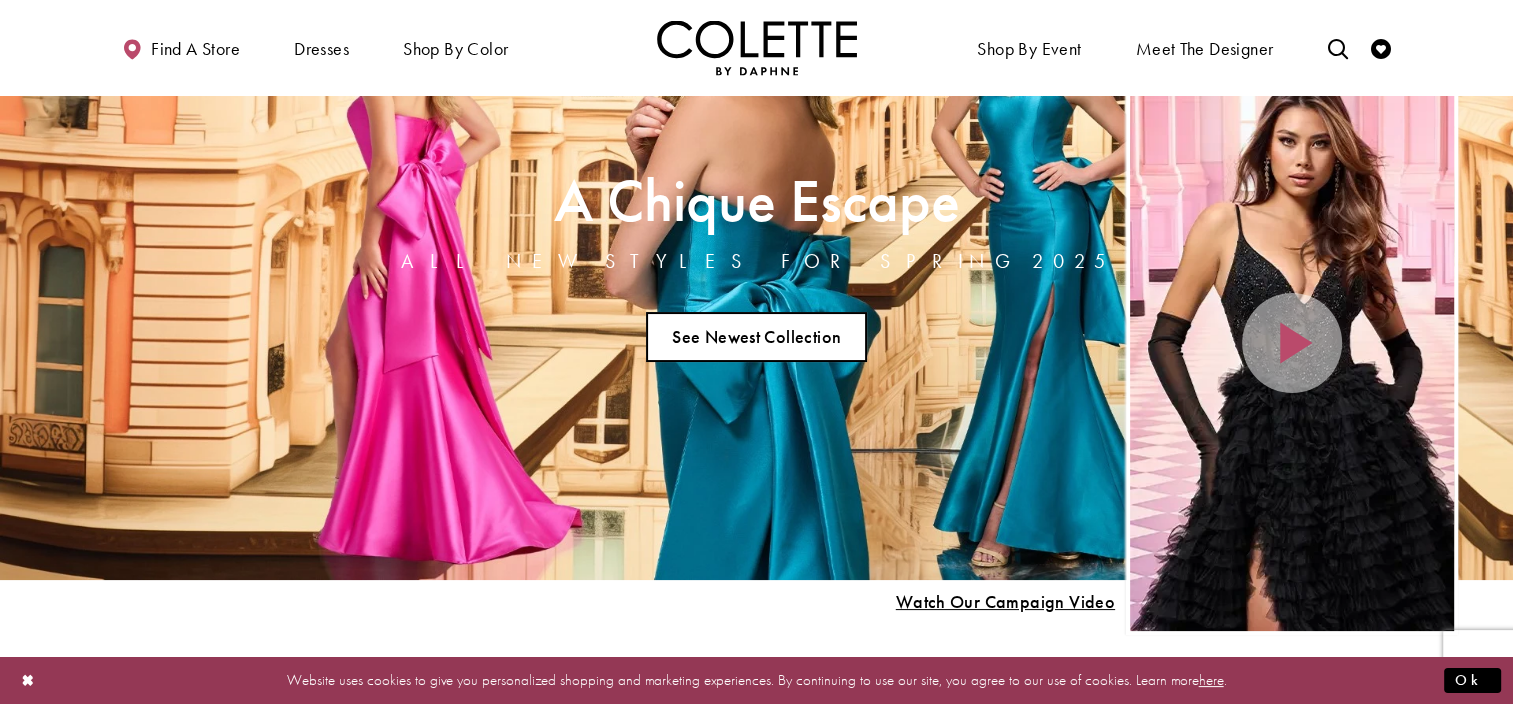 click on "See Newest Collection" at bounding box center (757, 337) 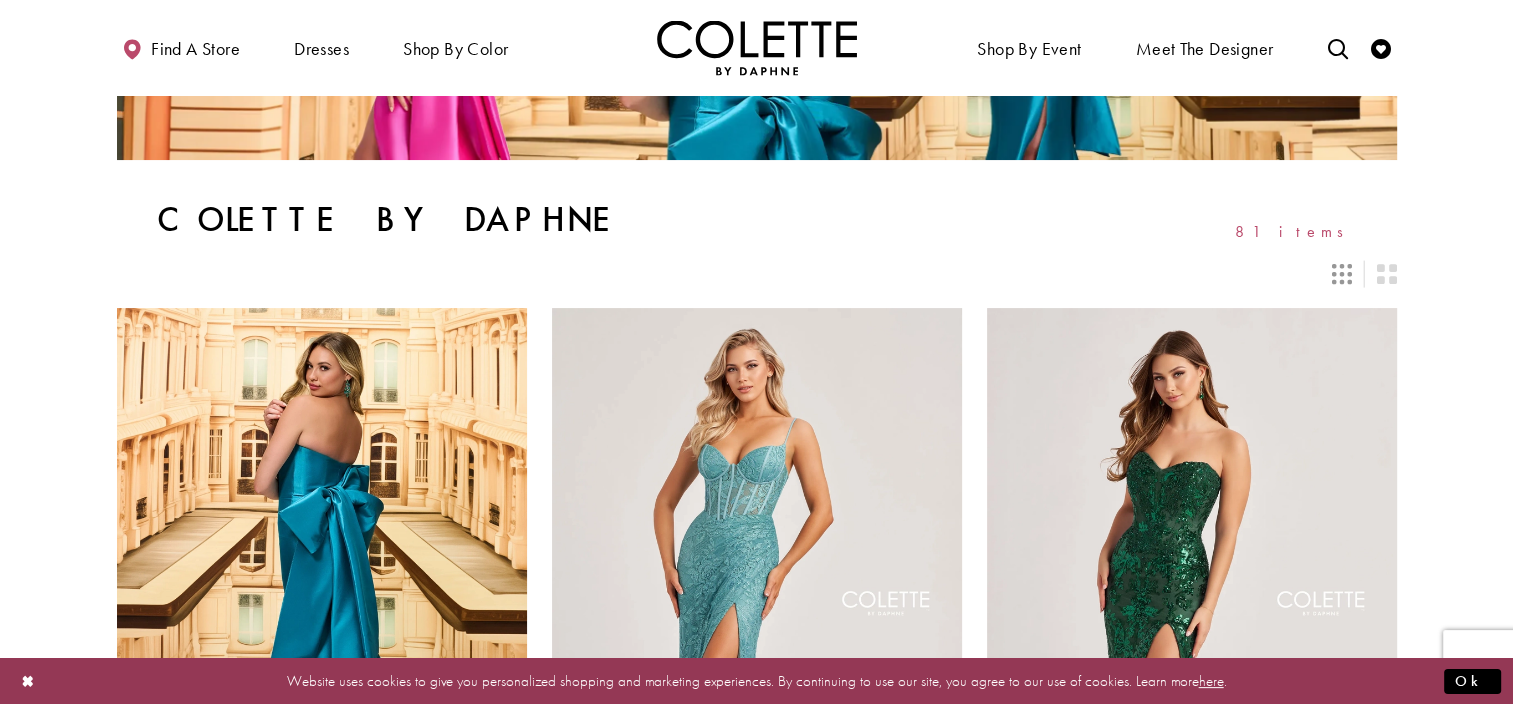 scroll, scrollTop: 487, scrollLeft: 0, axis: vertical 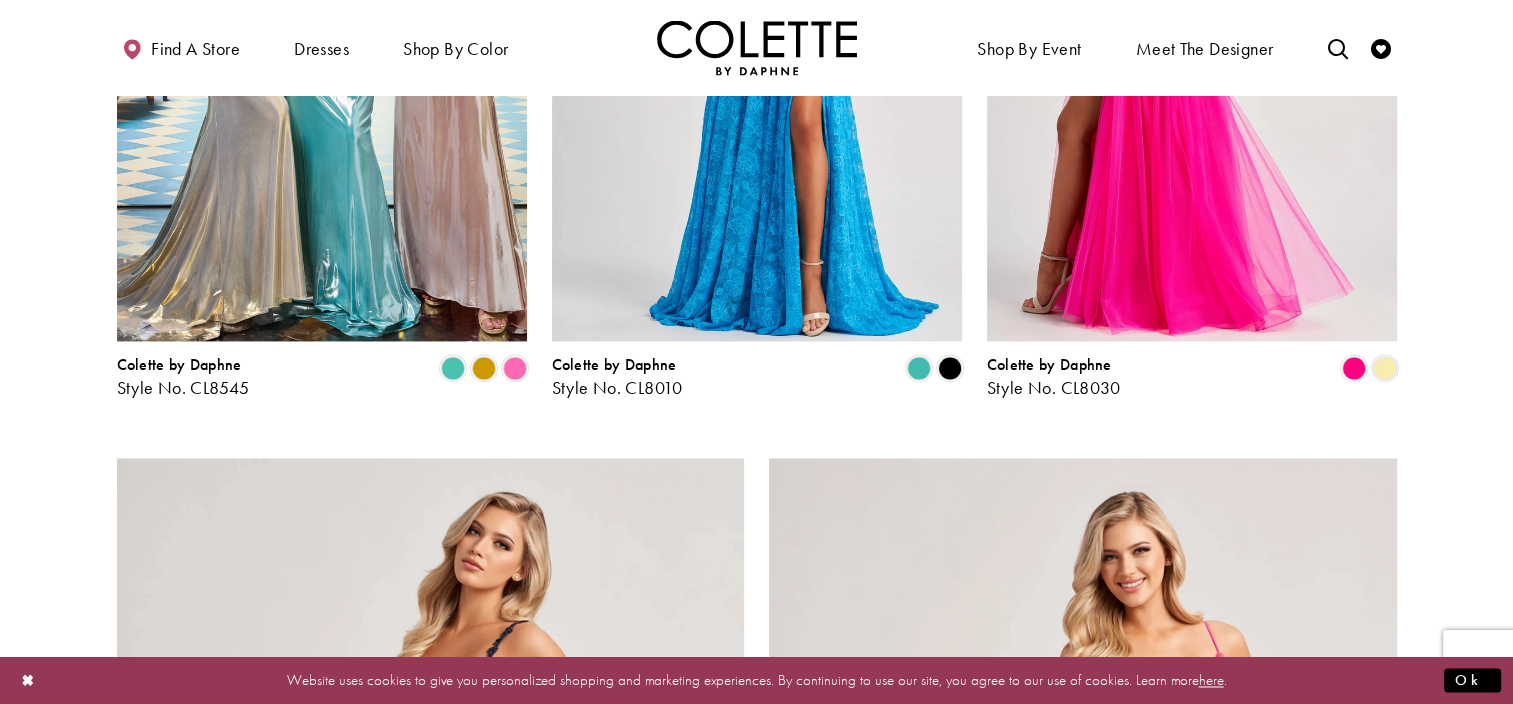 click at bounding box center (1192, 42) 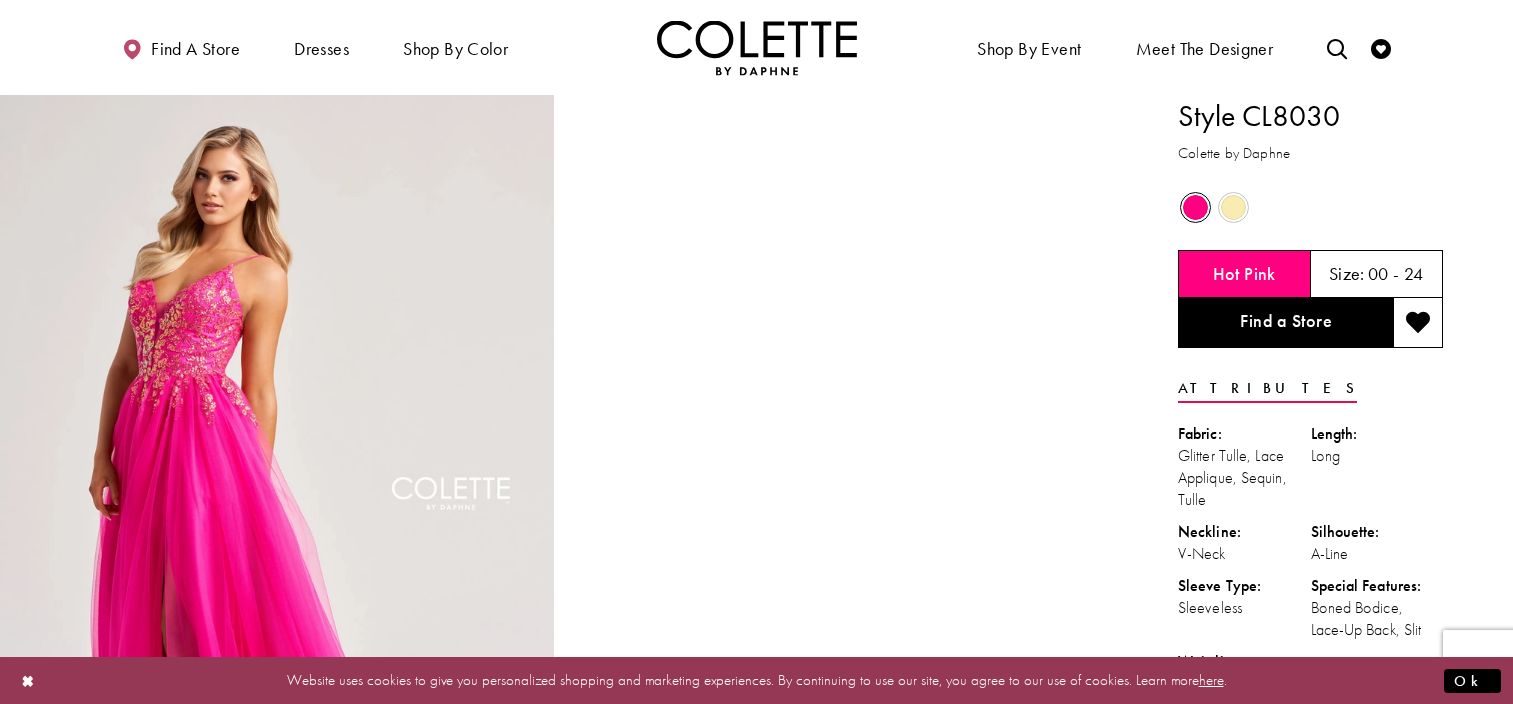 scroll, scrollTop: 0, scrollLeft: 0, axis: both 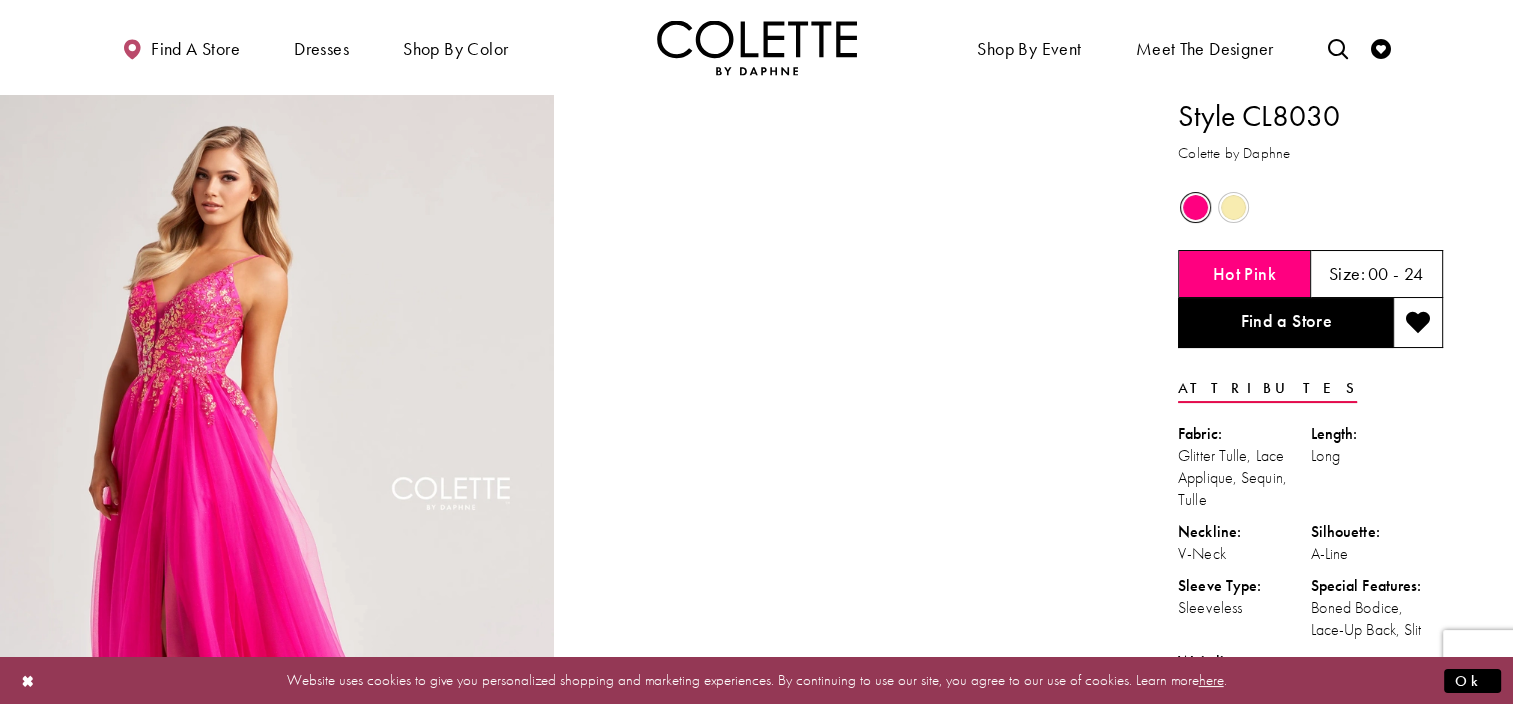 click at bounding box center [1195, 207] 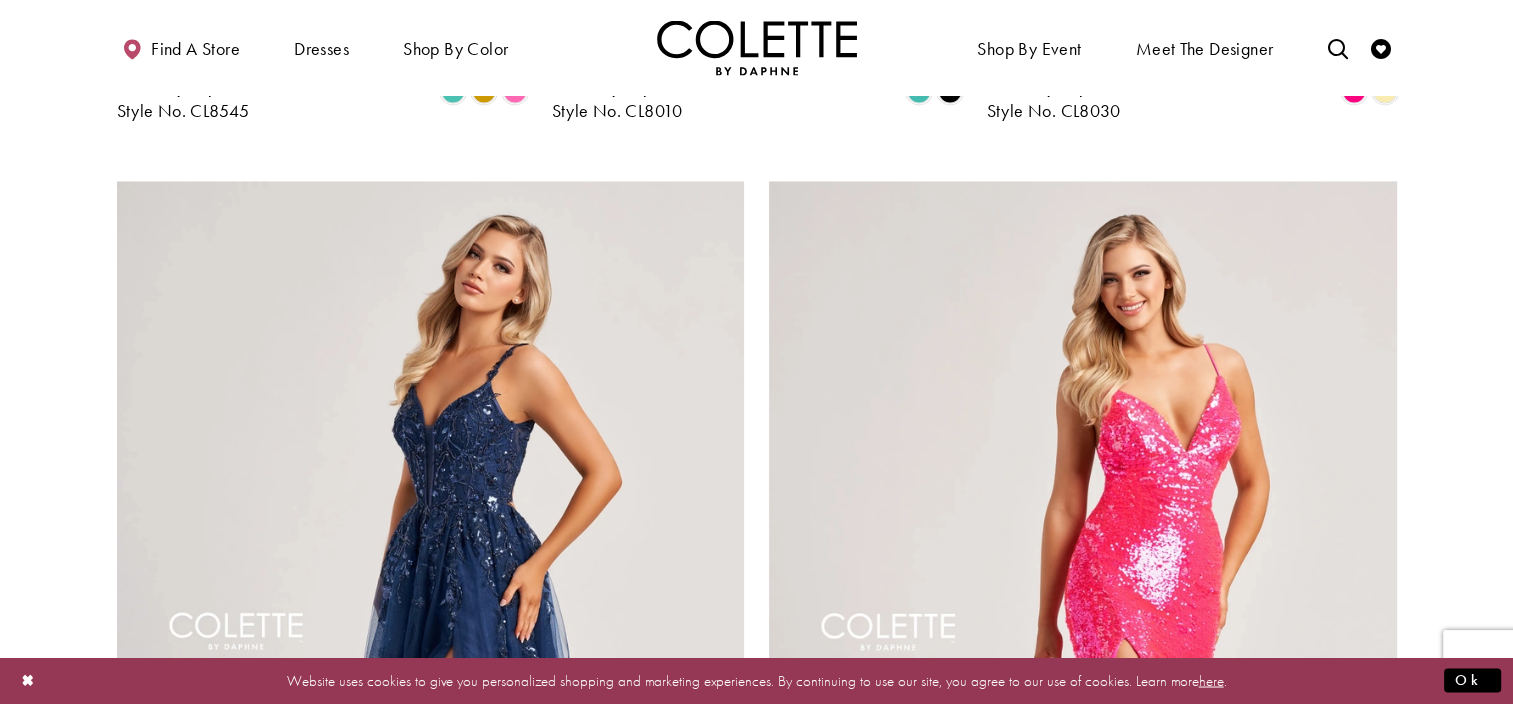 scroll, scrollTop: 0, scrollLeft: 0, axis: both 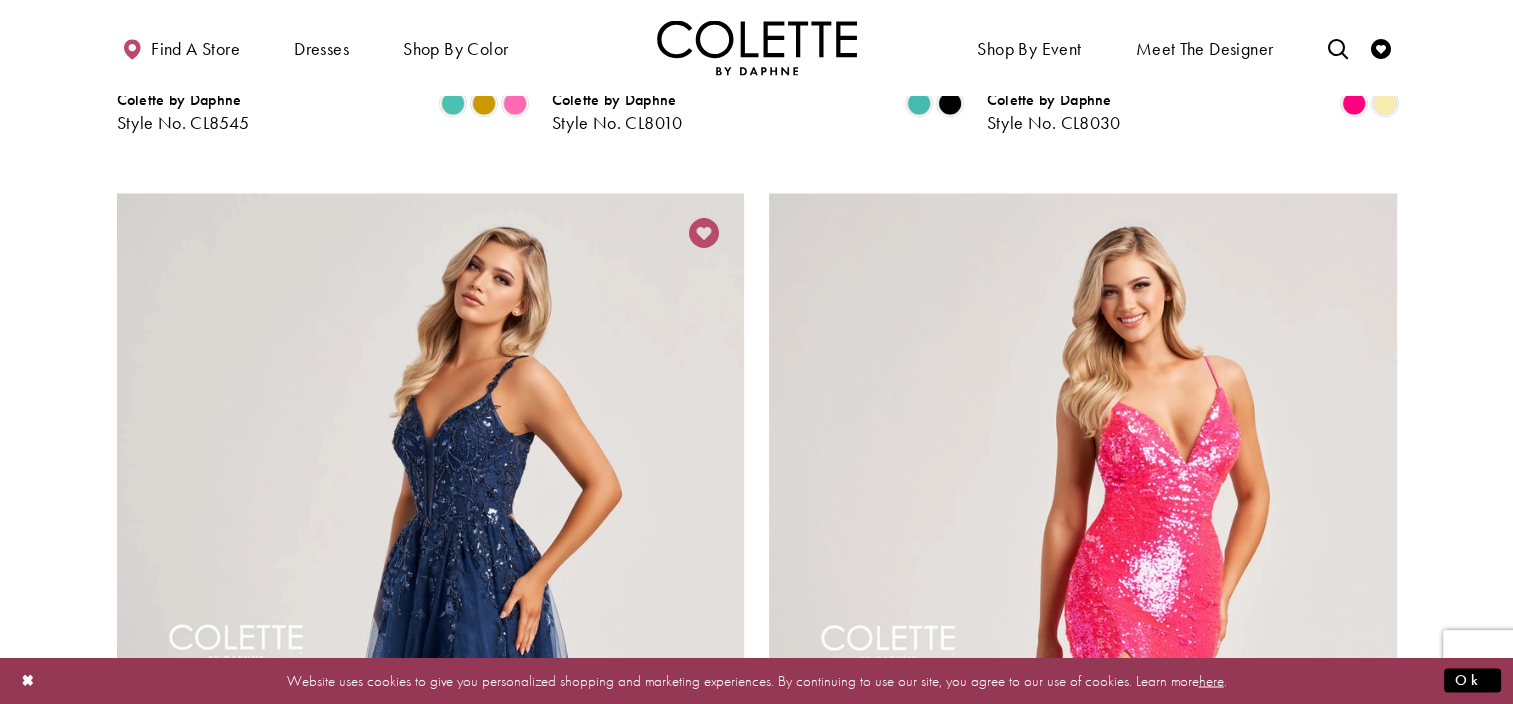 click at bounding box center [704, 233] 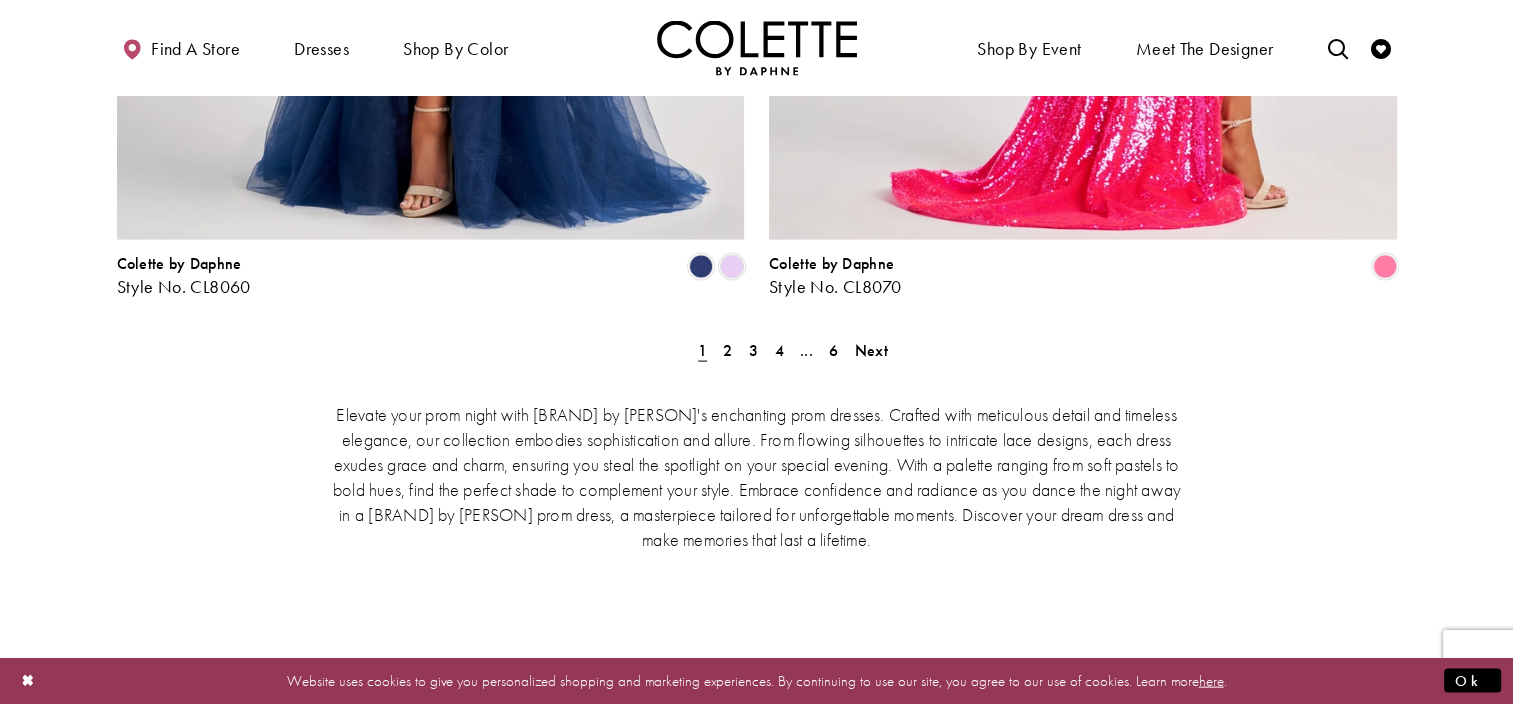 scroll, scrollTop: 4152, scrollLeft: 0, axis: vertical 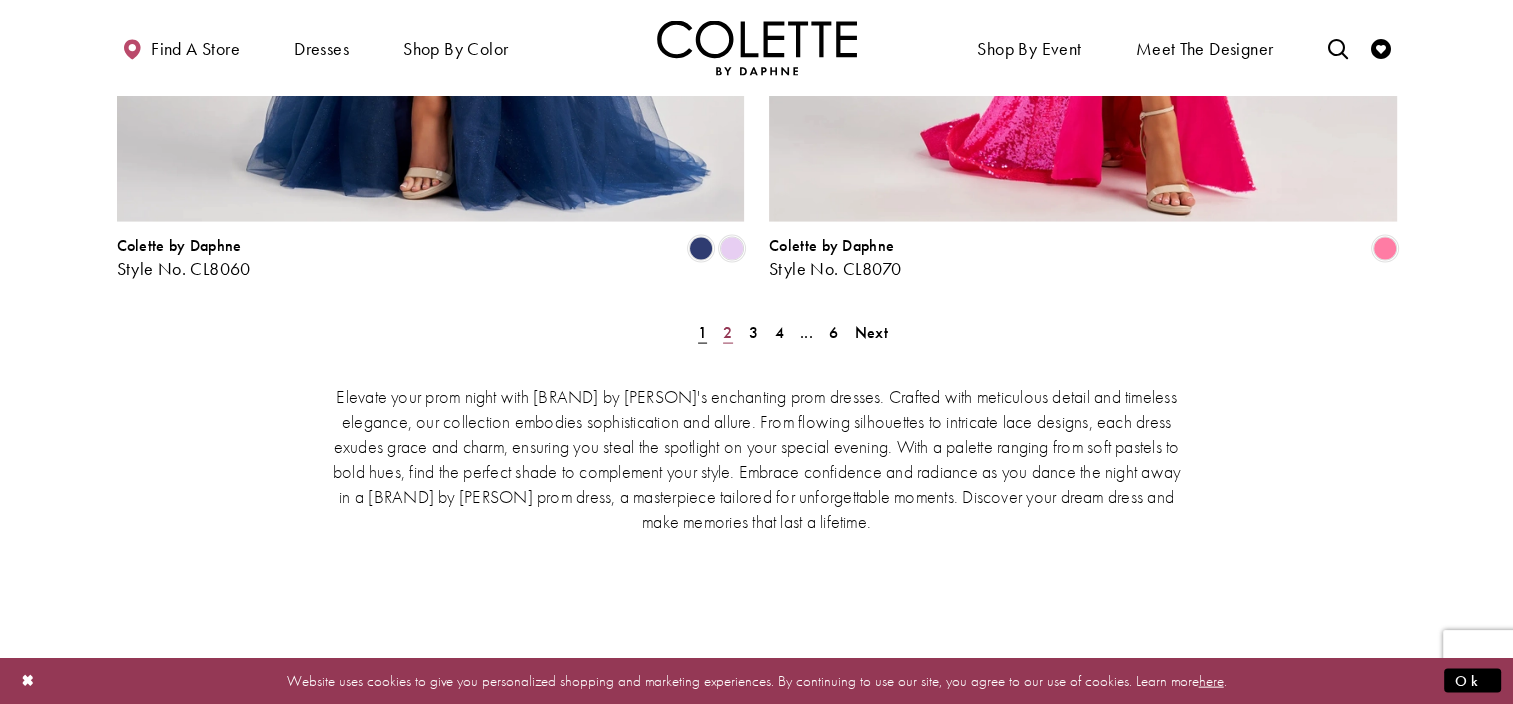 click on "2" at bounding box center [727, 332] 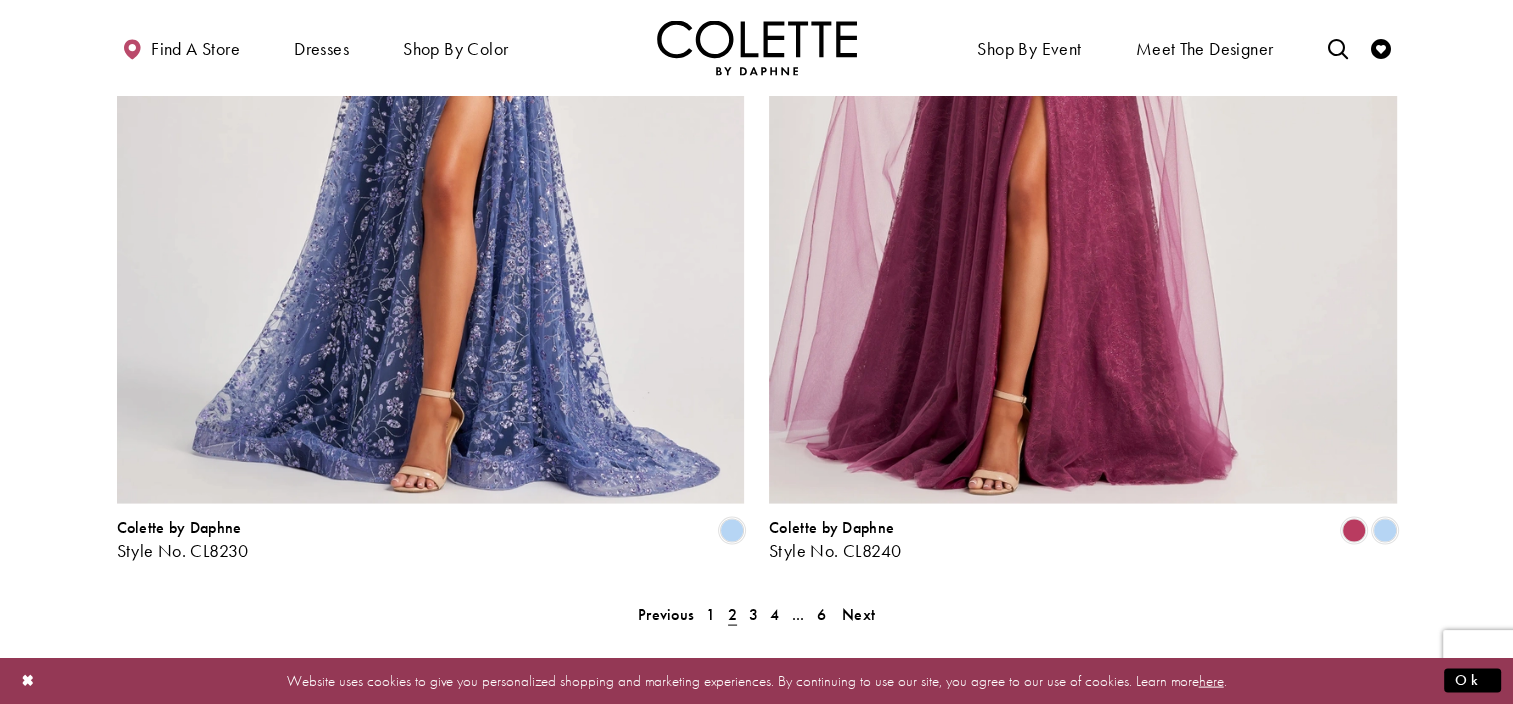 scroll, scrollTop: 3871, scrollLeft: 0, axis: vertical 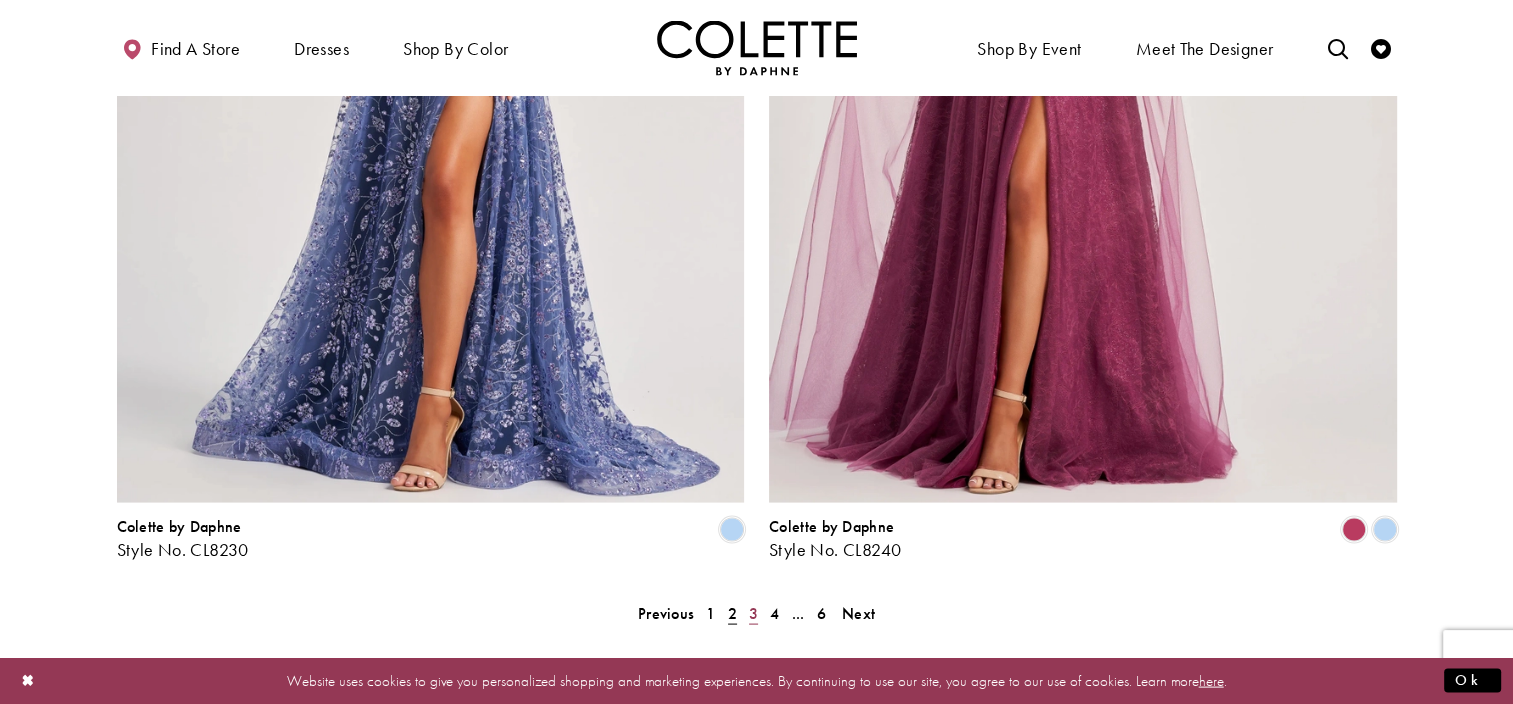 click on "3" at bounding box center [666, 613] 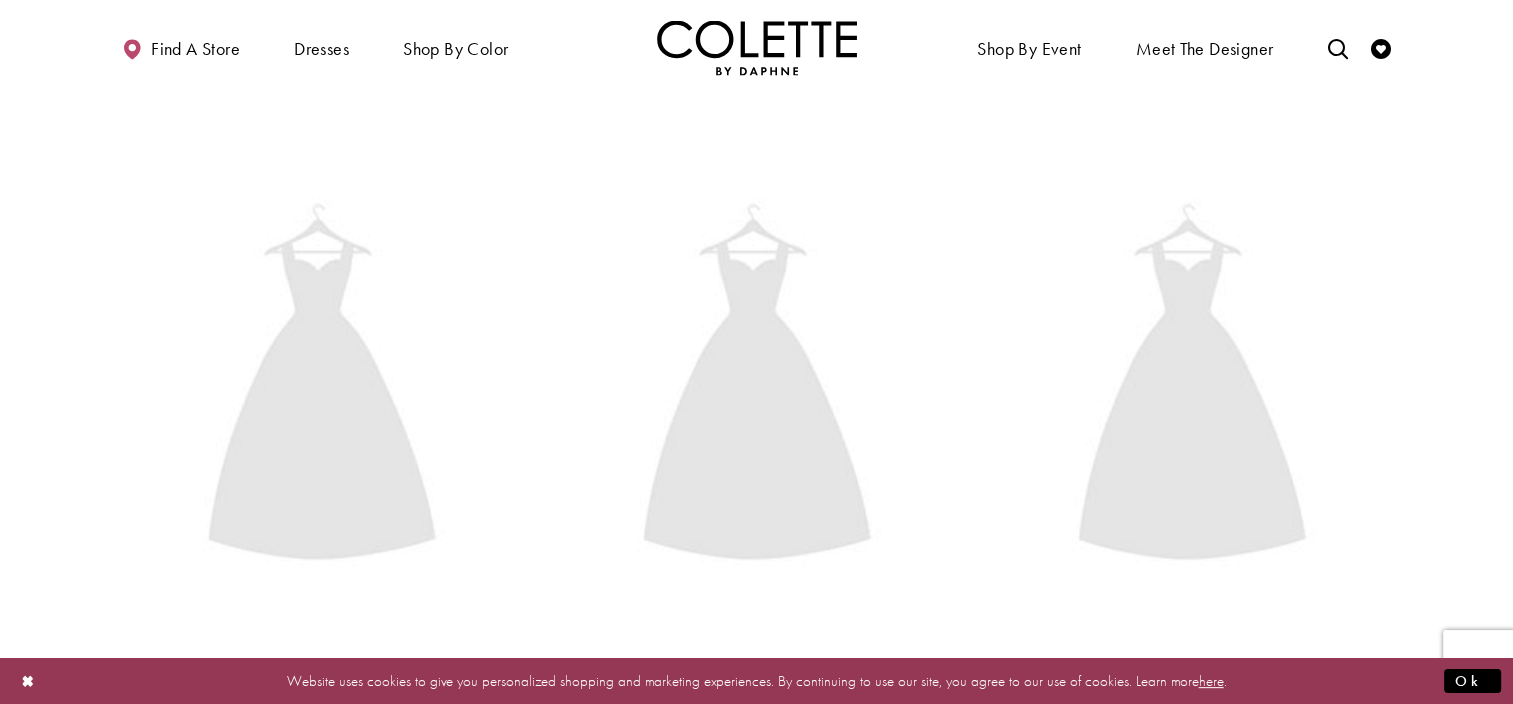scroll, scrollTop: 513, scrollLeft: 0, axis: vertical 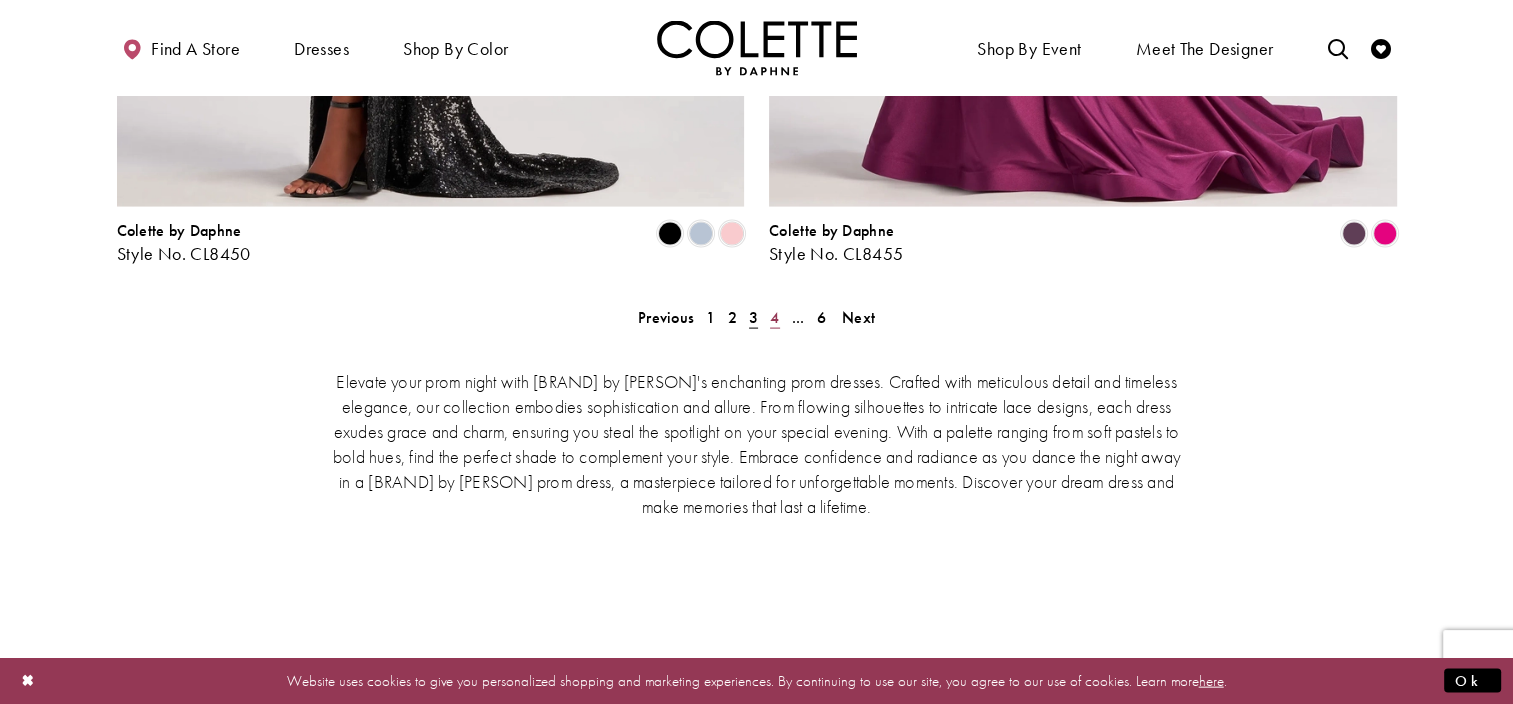 click on "4" at bounding box center (666, 317) 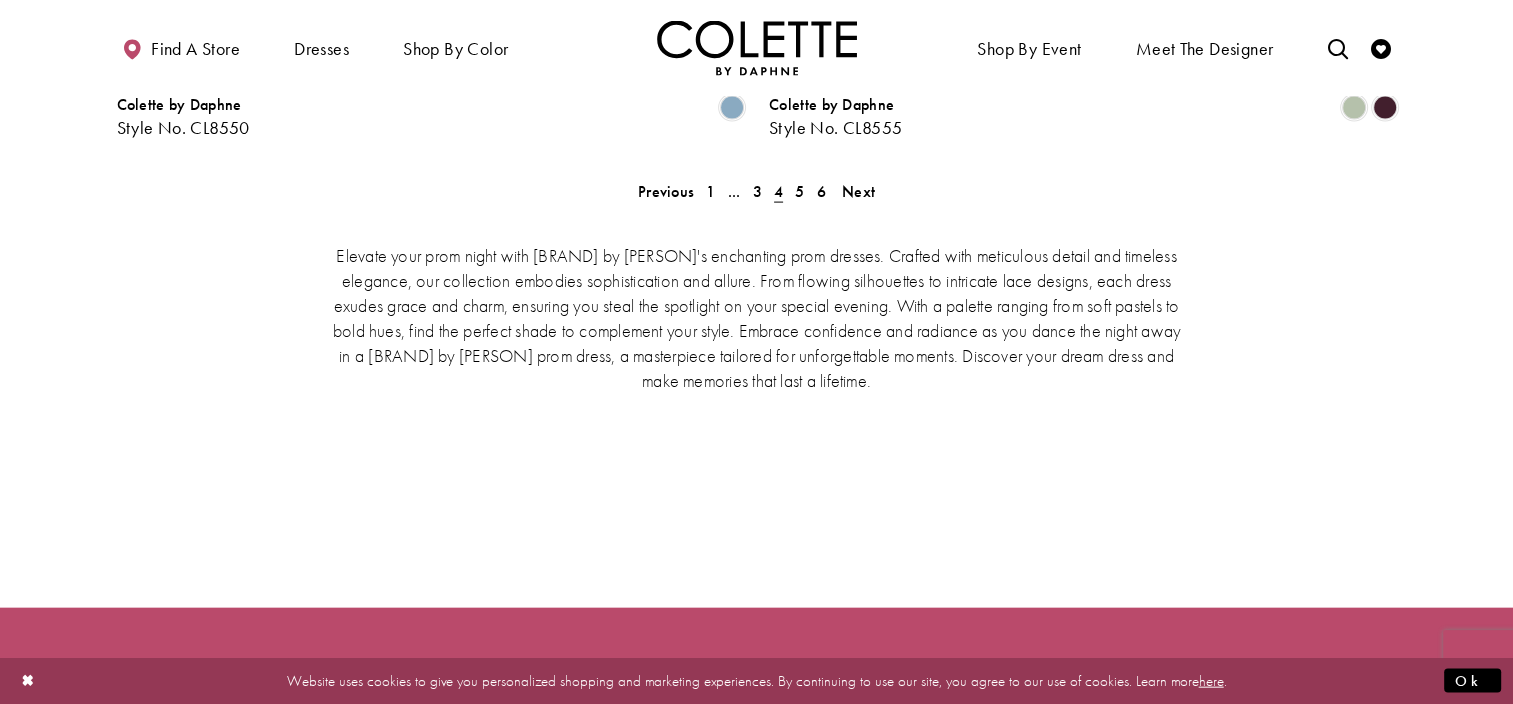 scroll, scrollTop: 4321, scrollLeft: 0, axis: vertical 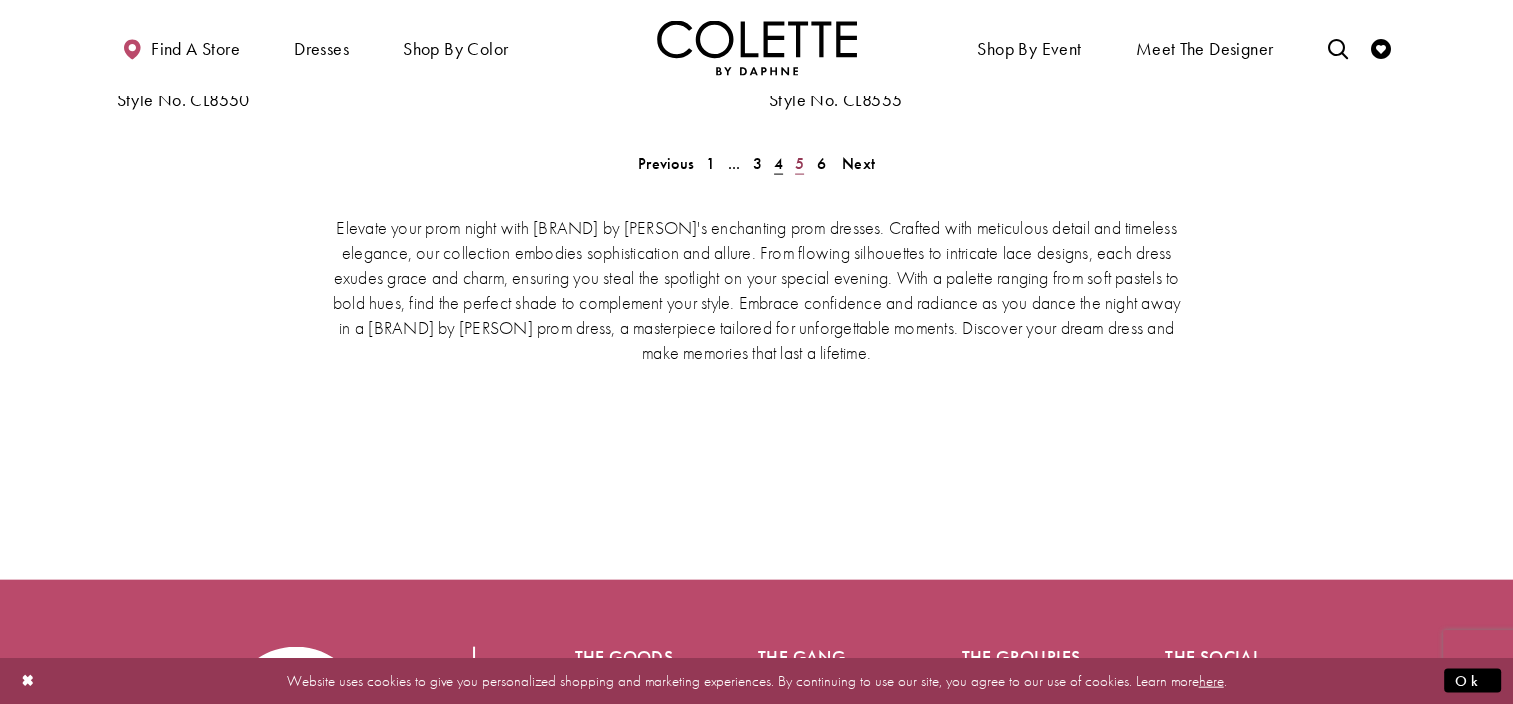 click on "5" at bounding box center [666, 163] 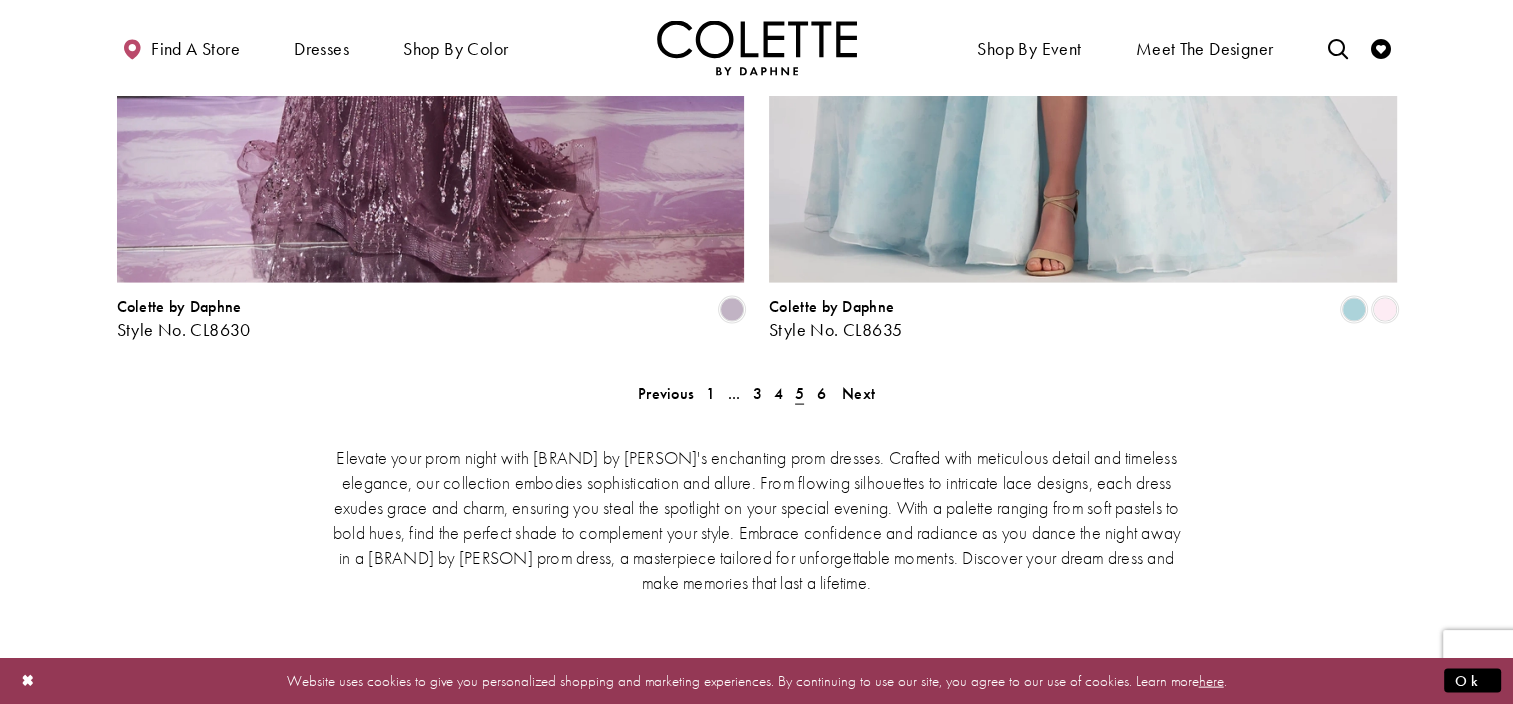 scroll, scrollTop: 4103, scrollLeft: 0, axis: vertical 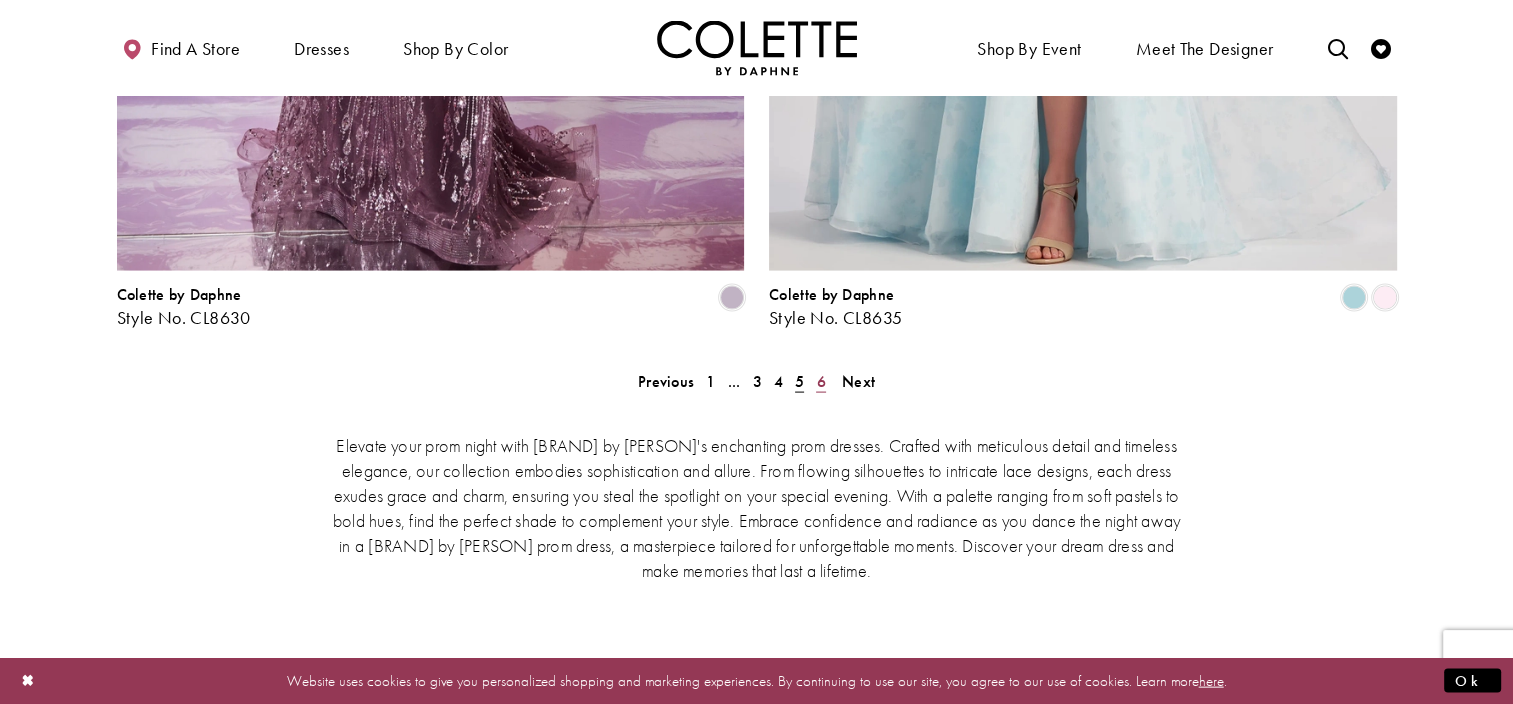 click on "6" at bounding box center (666, 381) 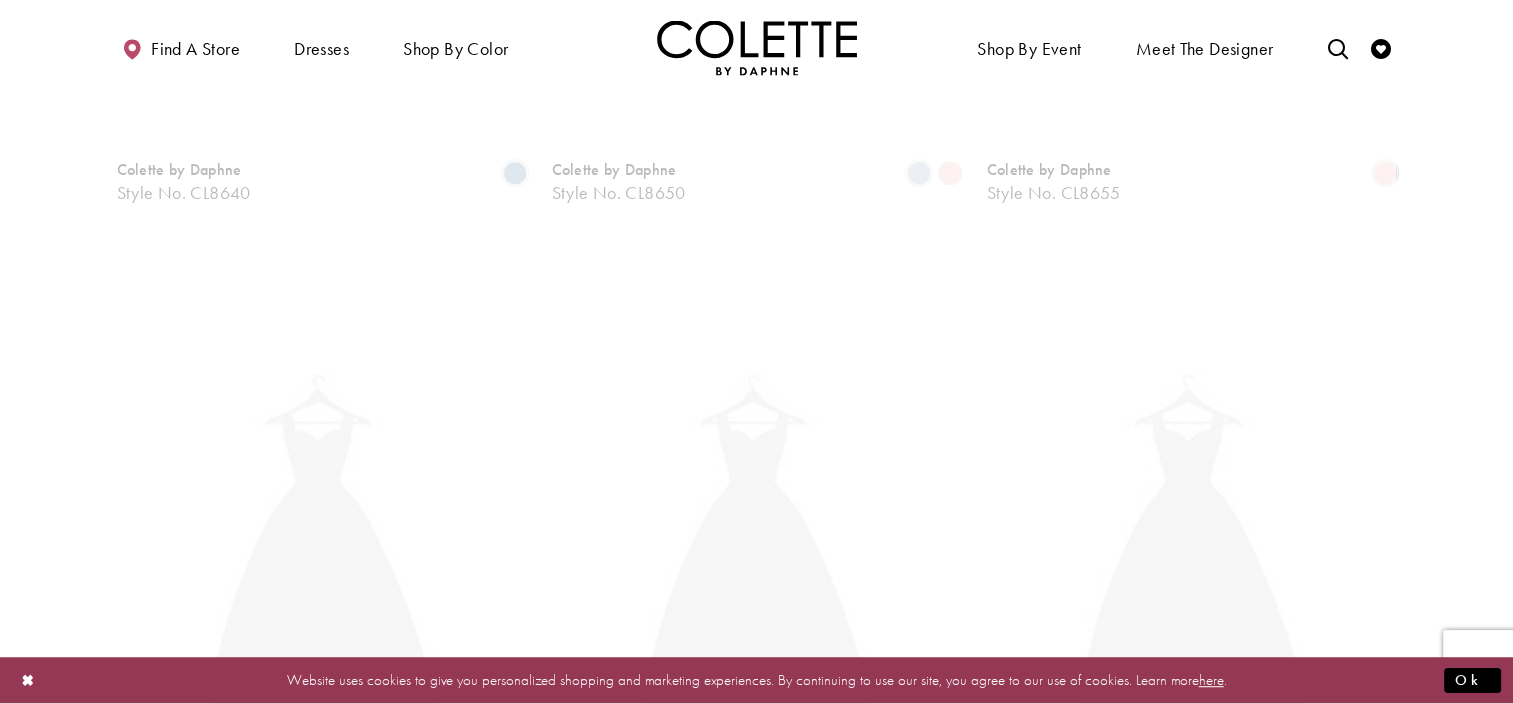 scroll, scrollTop: 513, scrollLeft: 0, axis: vertical 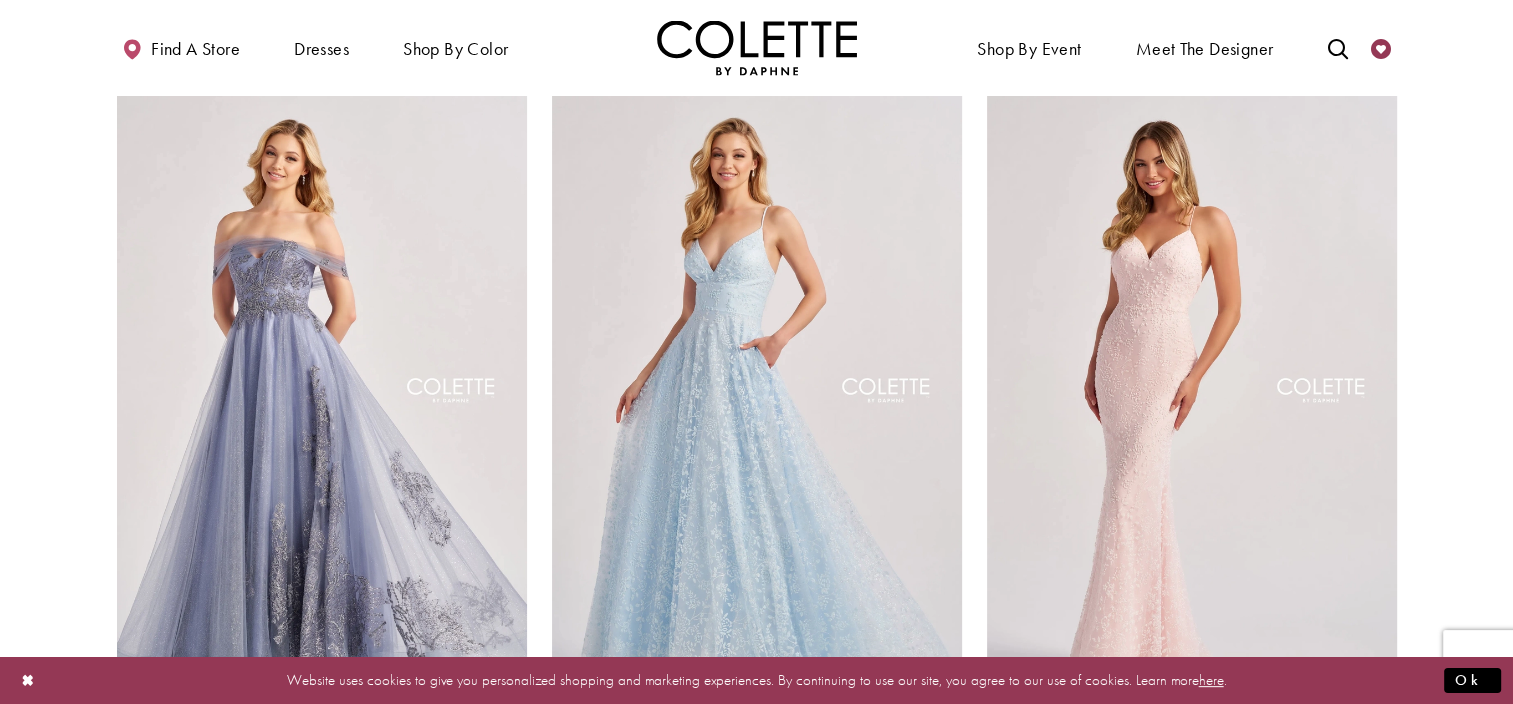 click at bounding box center (1381, 49) 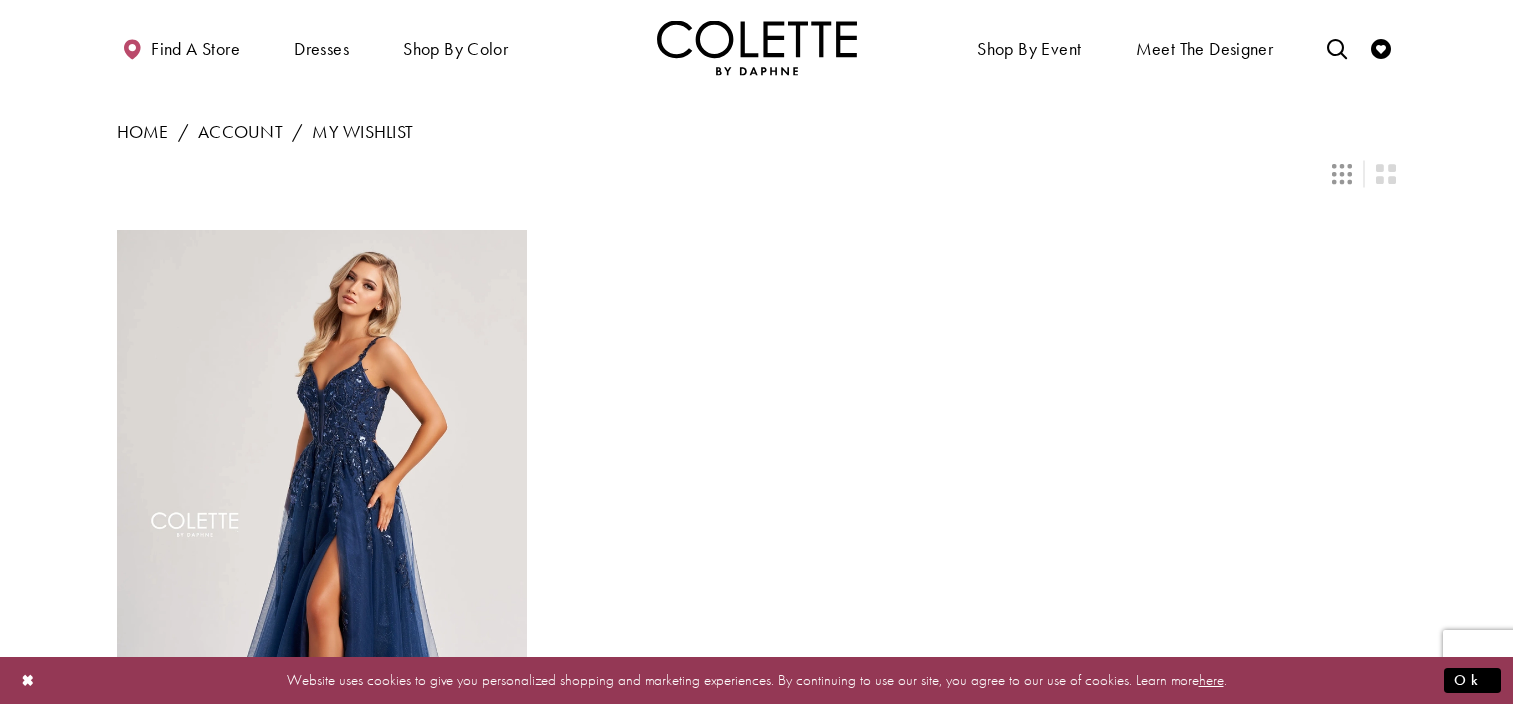 scroll, scrollTop: 0, scrollLeft: 0, axis: both 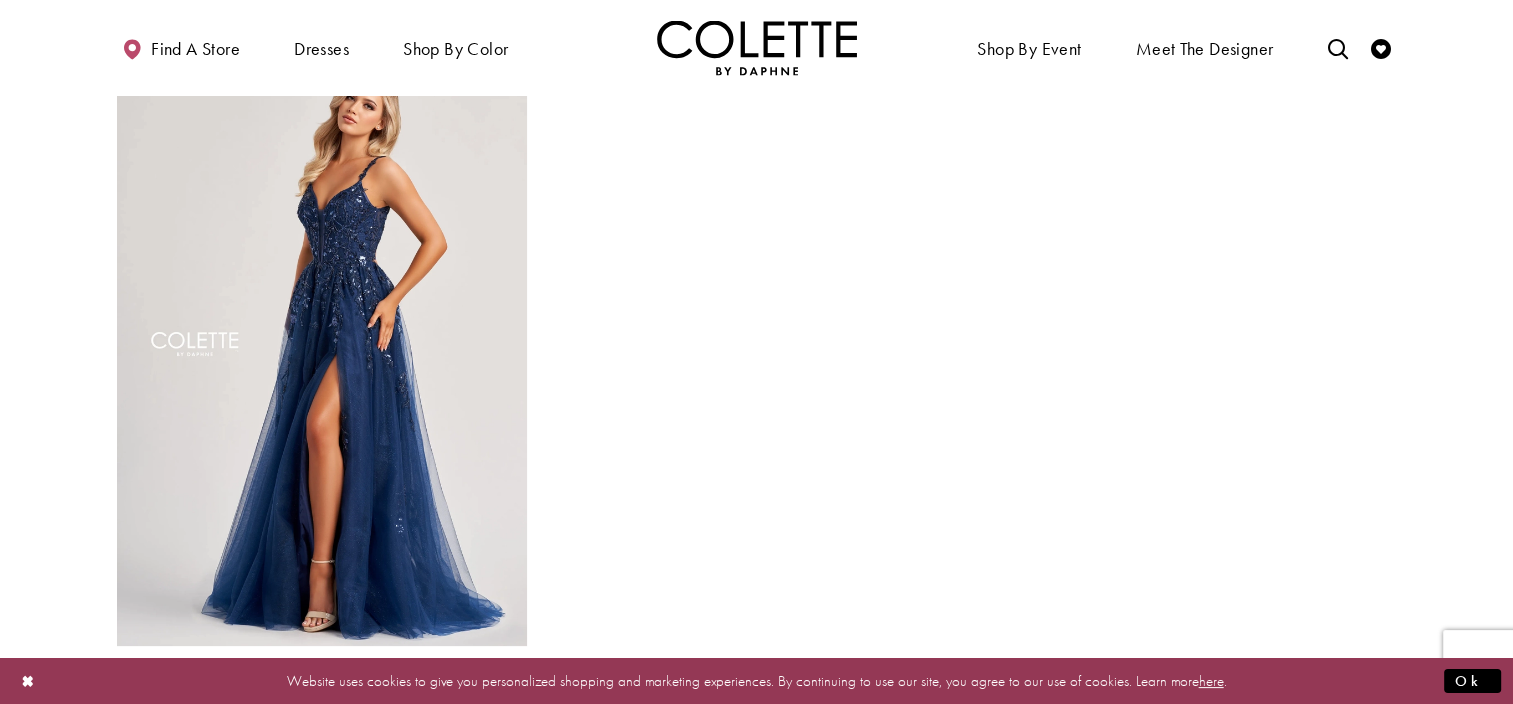 click at bounding box center [322, 348] 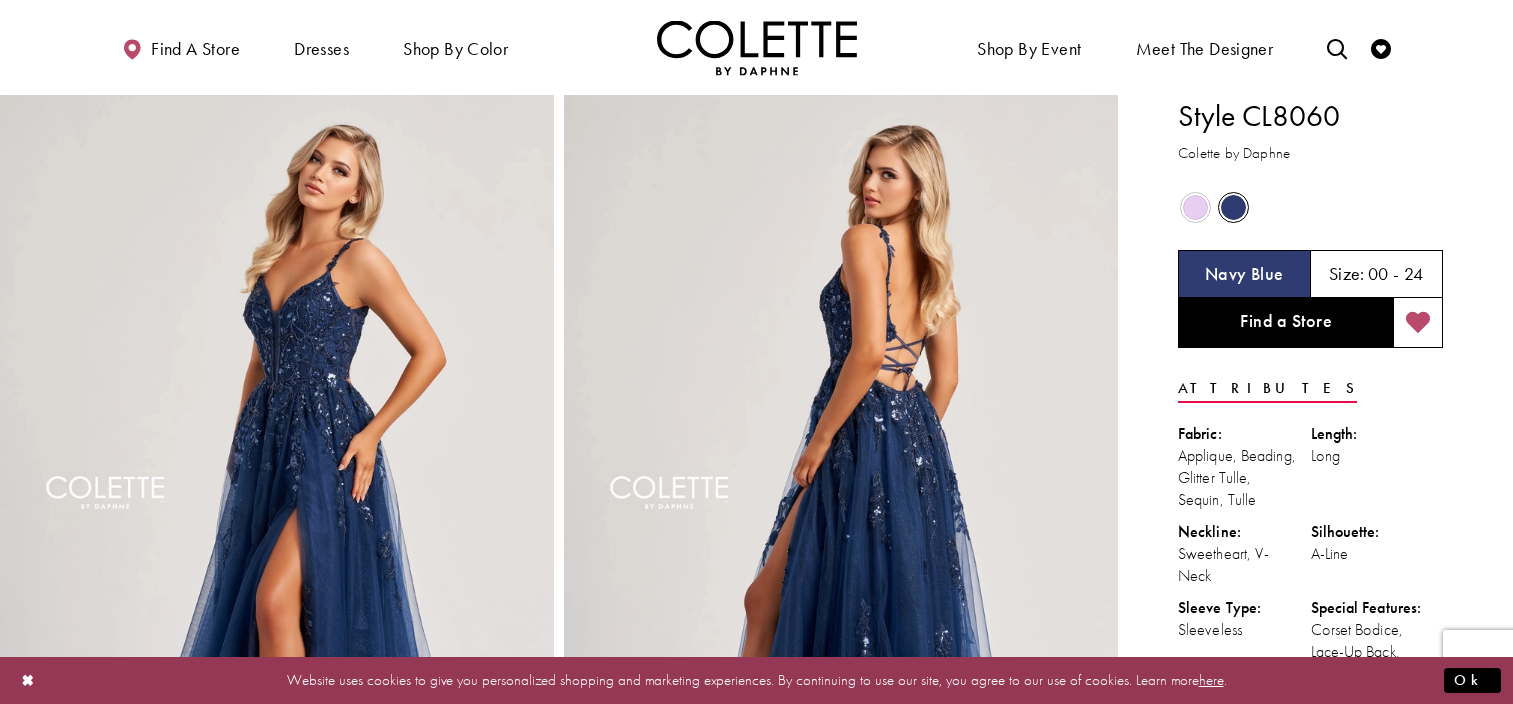 scroll, scrollTop: 0, scrollLeft: 0, axis: both 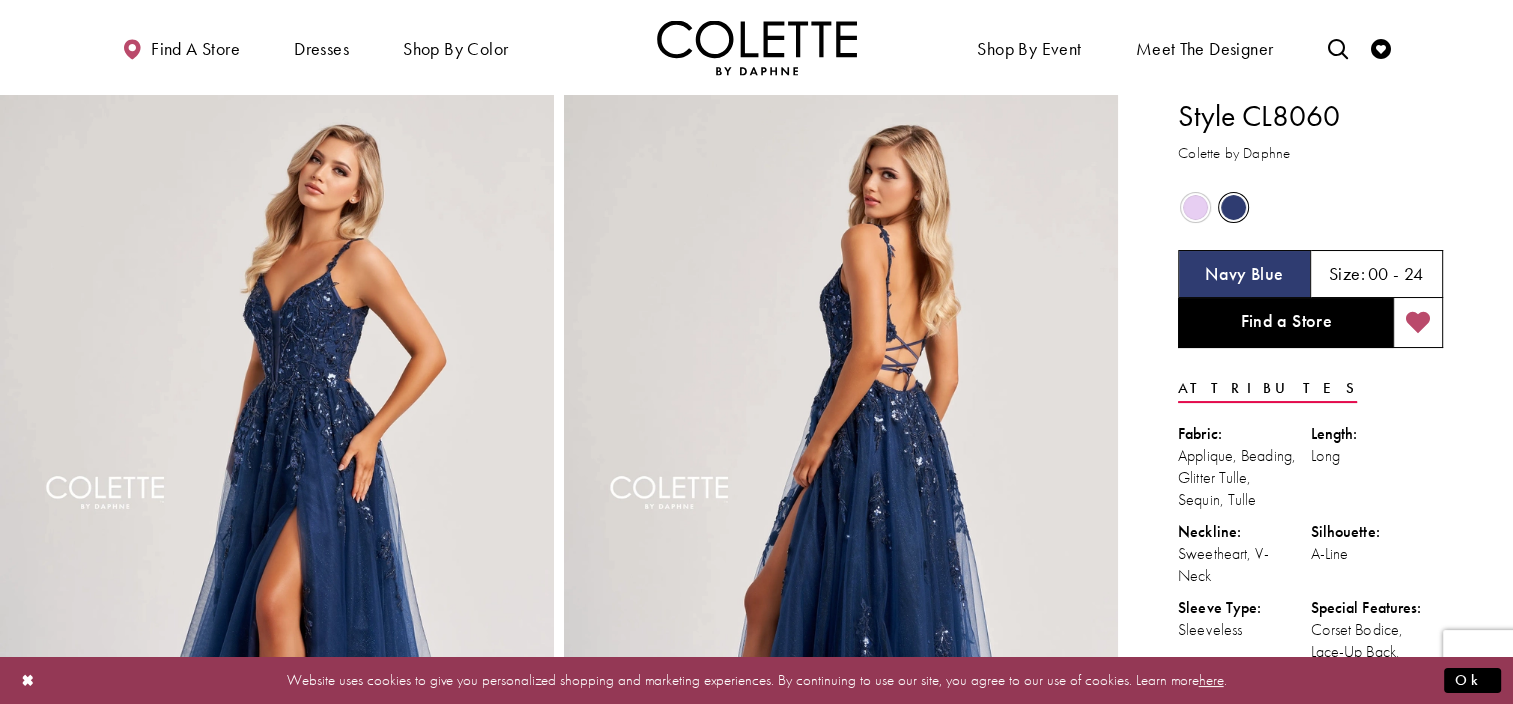 click at bounding box center (1195, 207) 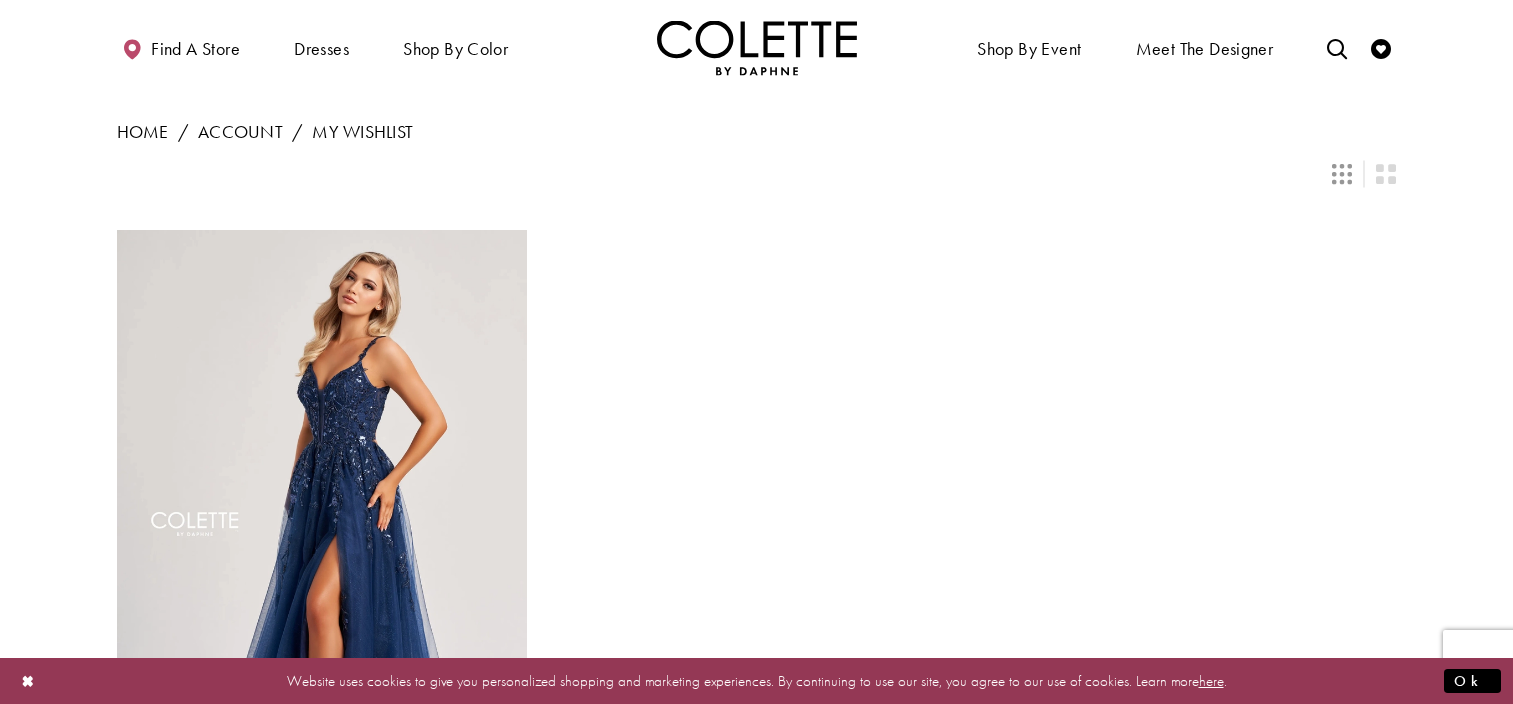 scroll, scrollTop: 180, scrollLeft: 0, axis: vertical 